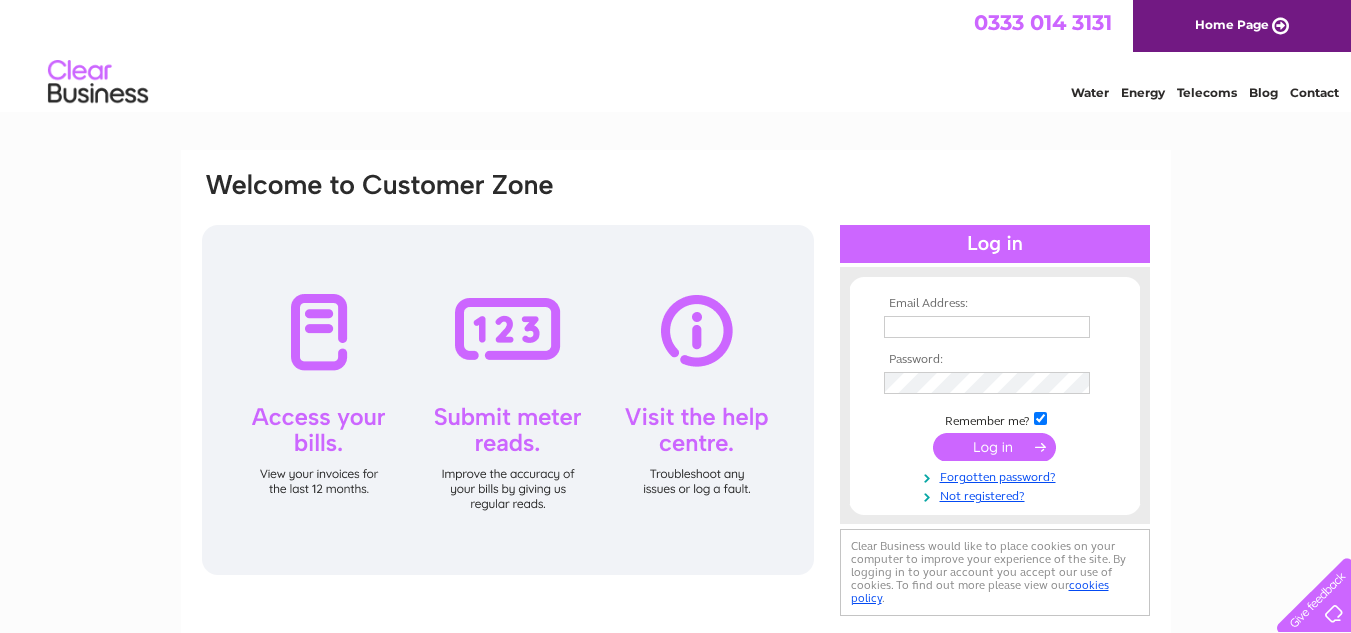 scroll, scrollTop: 0, scrollLeft: 0, axis: both 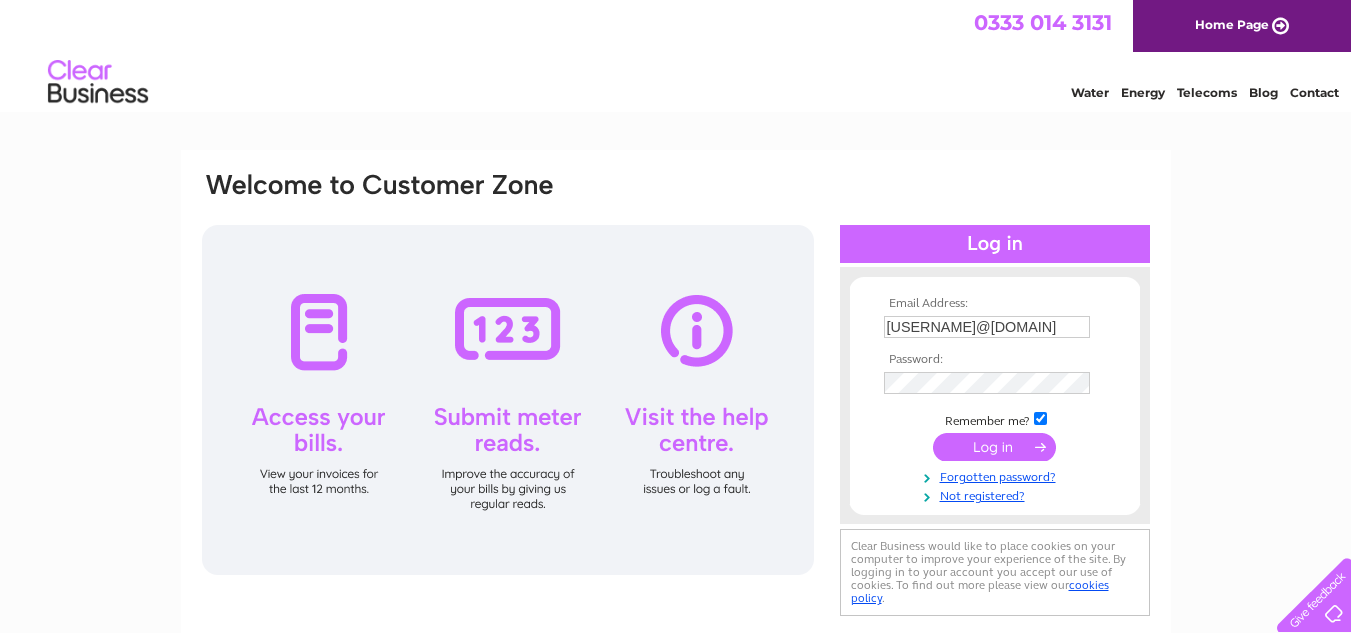 click at bounding box center [994, 447] 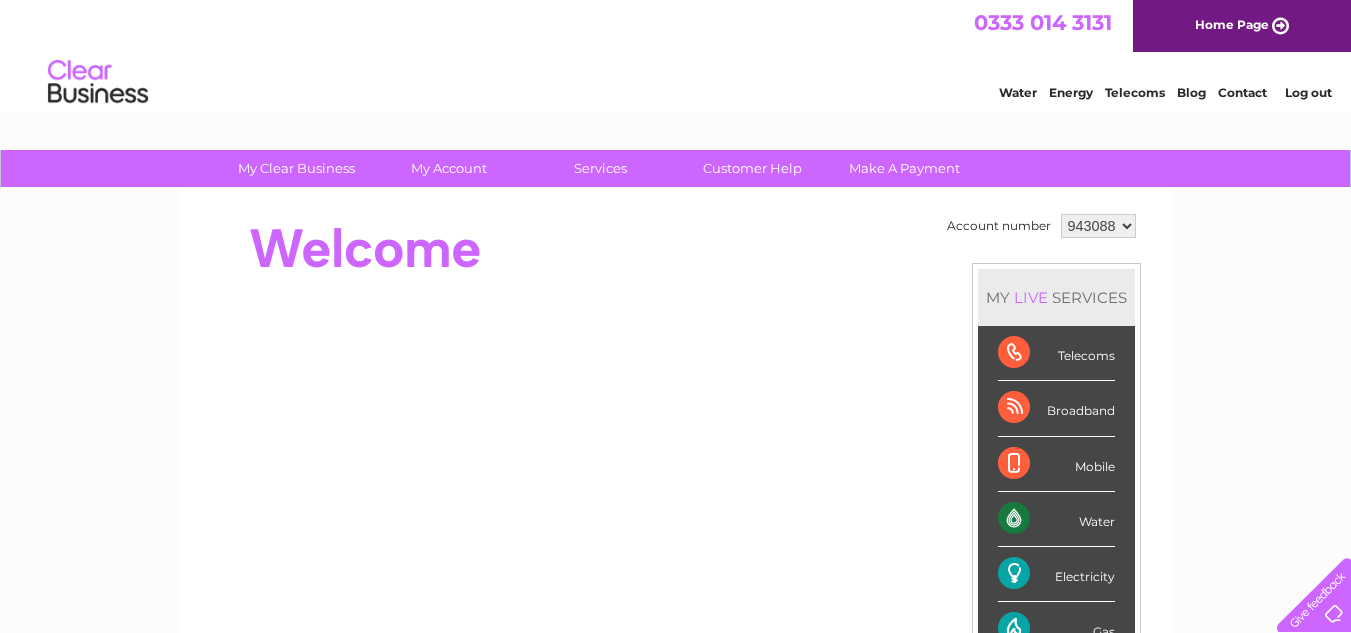 scroll, scrollTop: 0, scrollLeft: 0, axis: both 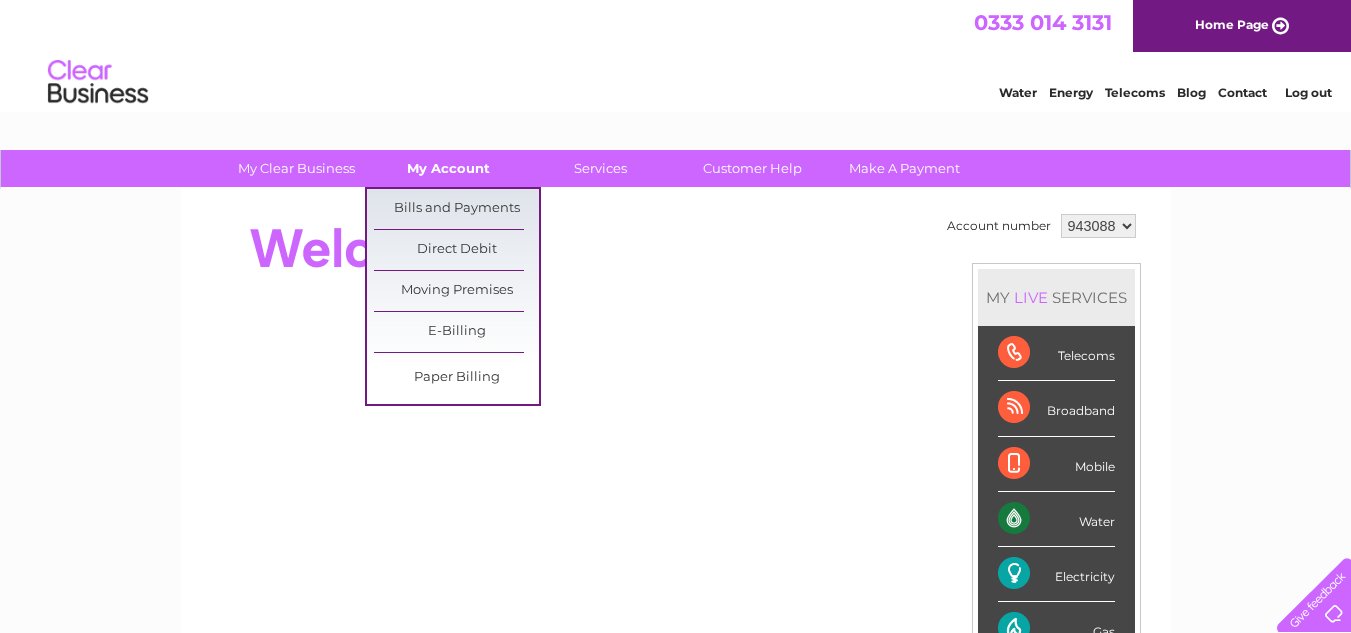 click on "My Account" at bounding box center [448, 168] 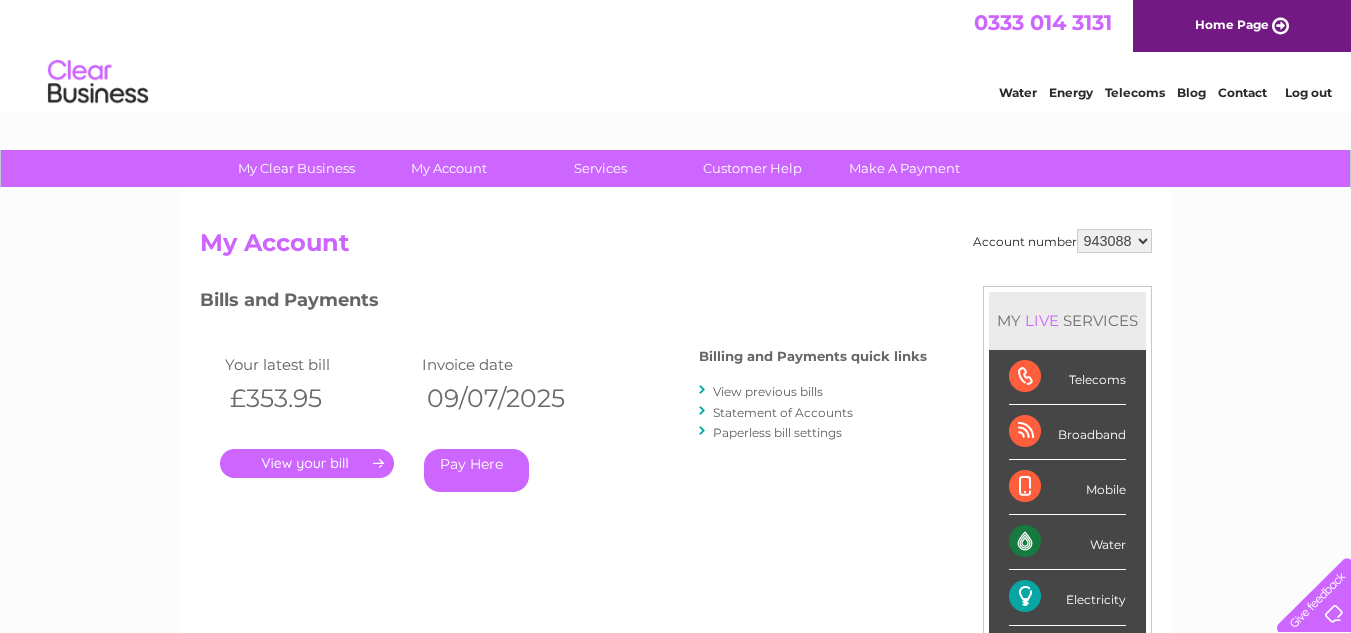 scroll, scrollTop: 0, scrollLeft: 0, axis: both 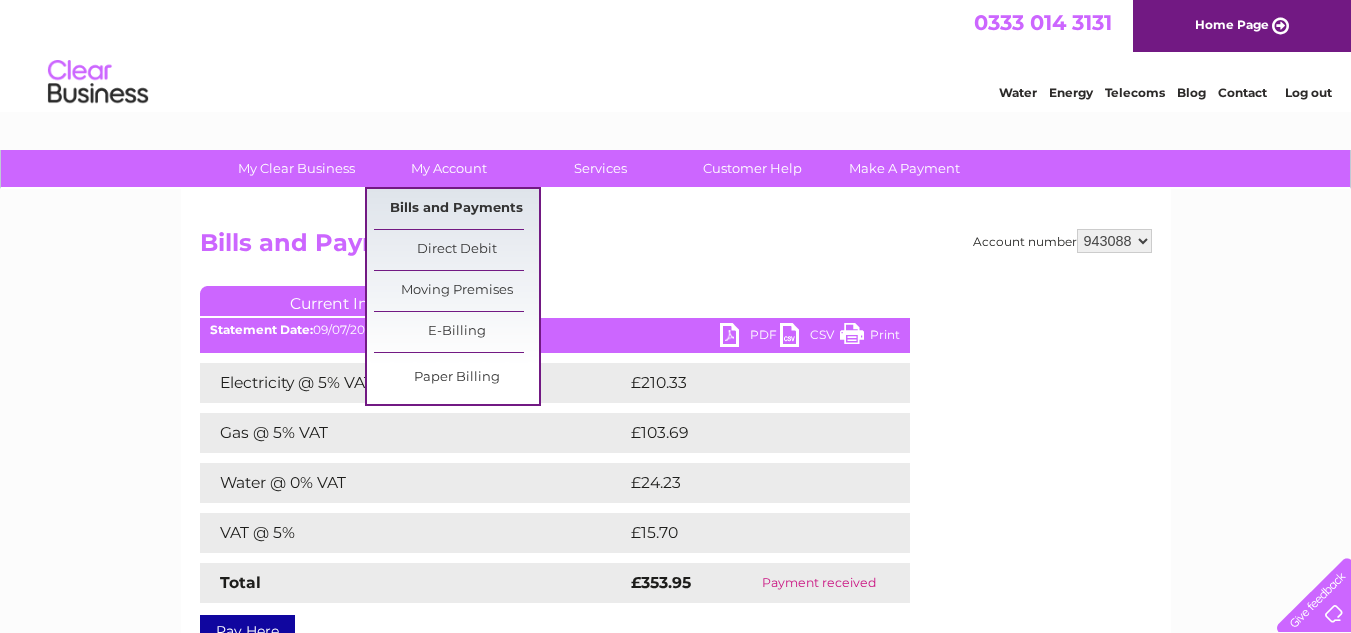 click on "Bills and Payments" at bounding box center [456, 209] 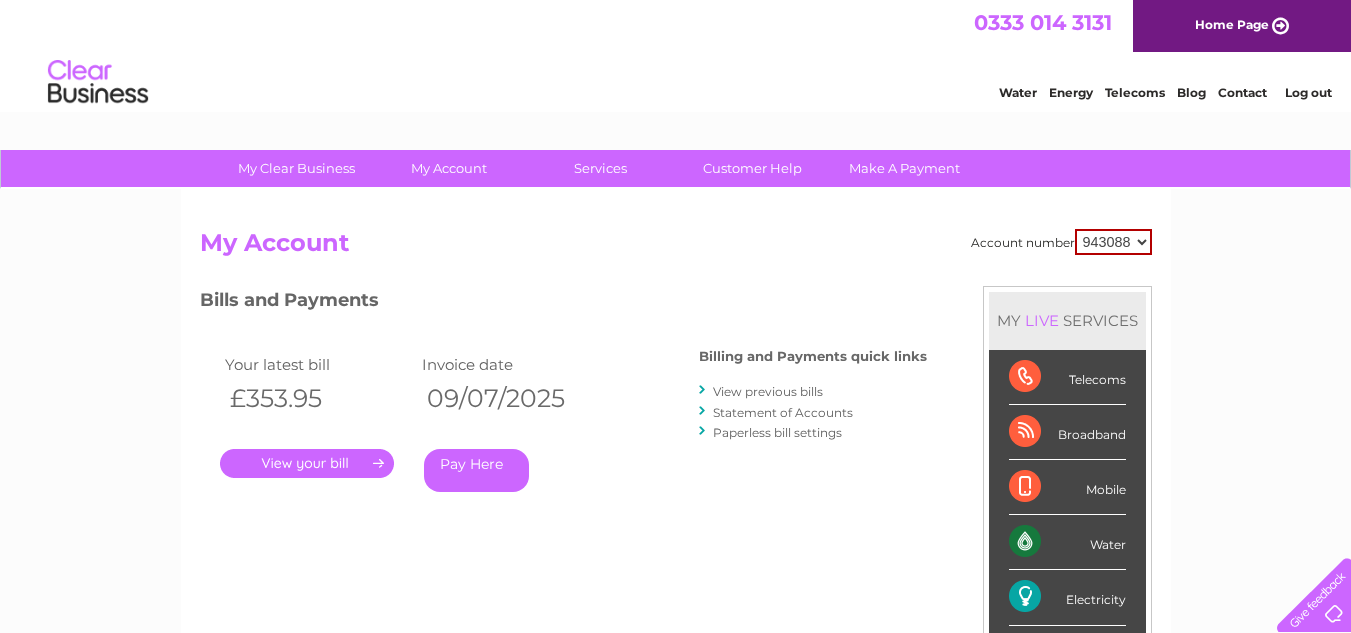 scroll, scrollTop: 0, scrollLeft: 0, axis: both 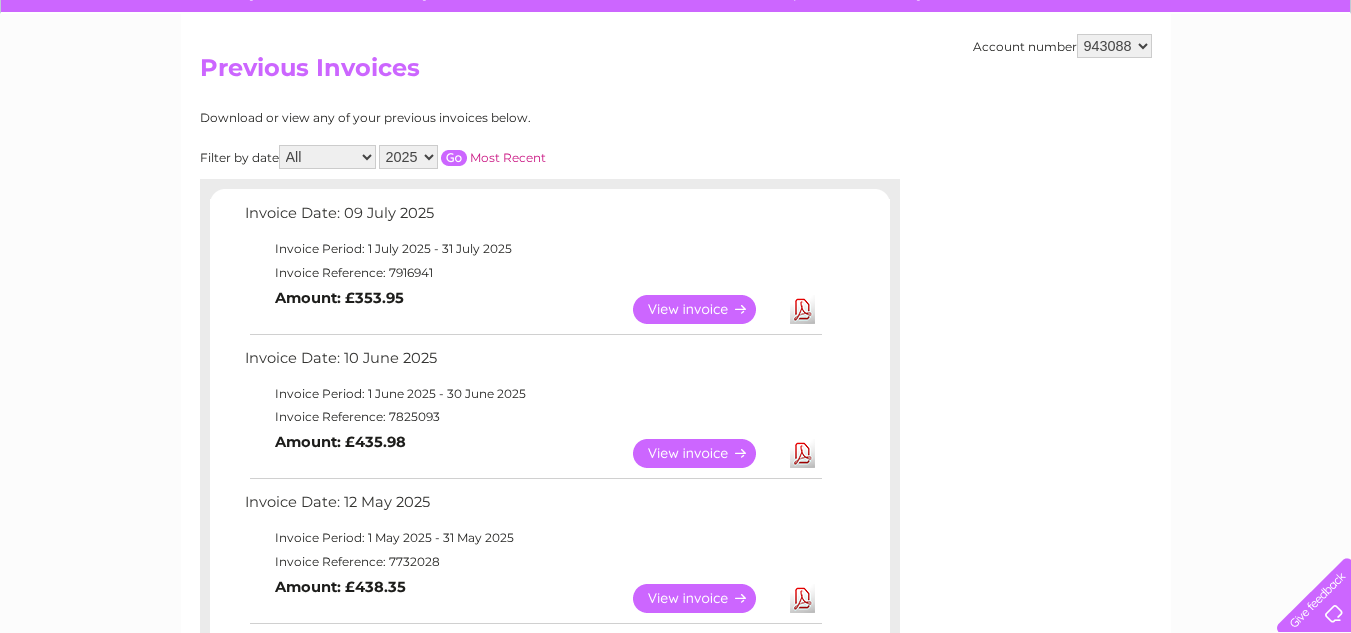 click on "View" at bounding box center (706, 453) 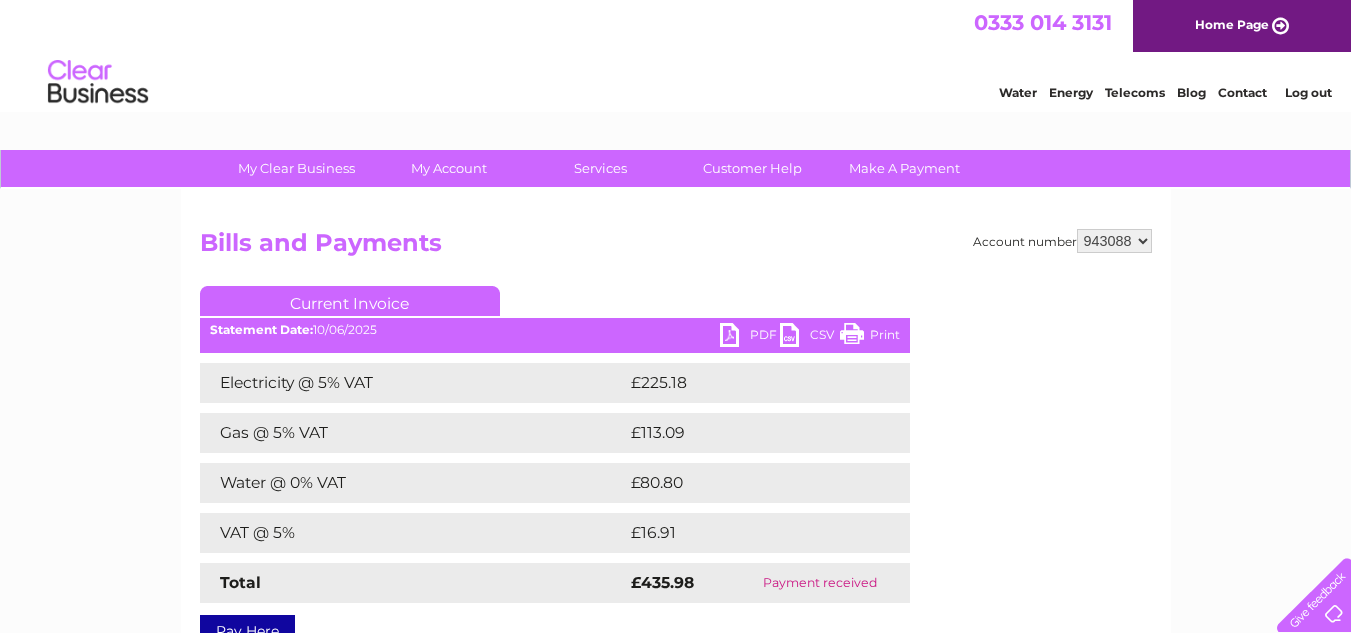 scroll, scrollTop: 0, scrollLeft: 0, axis: both 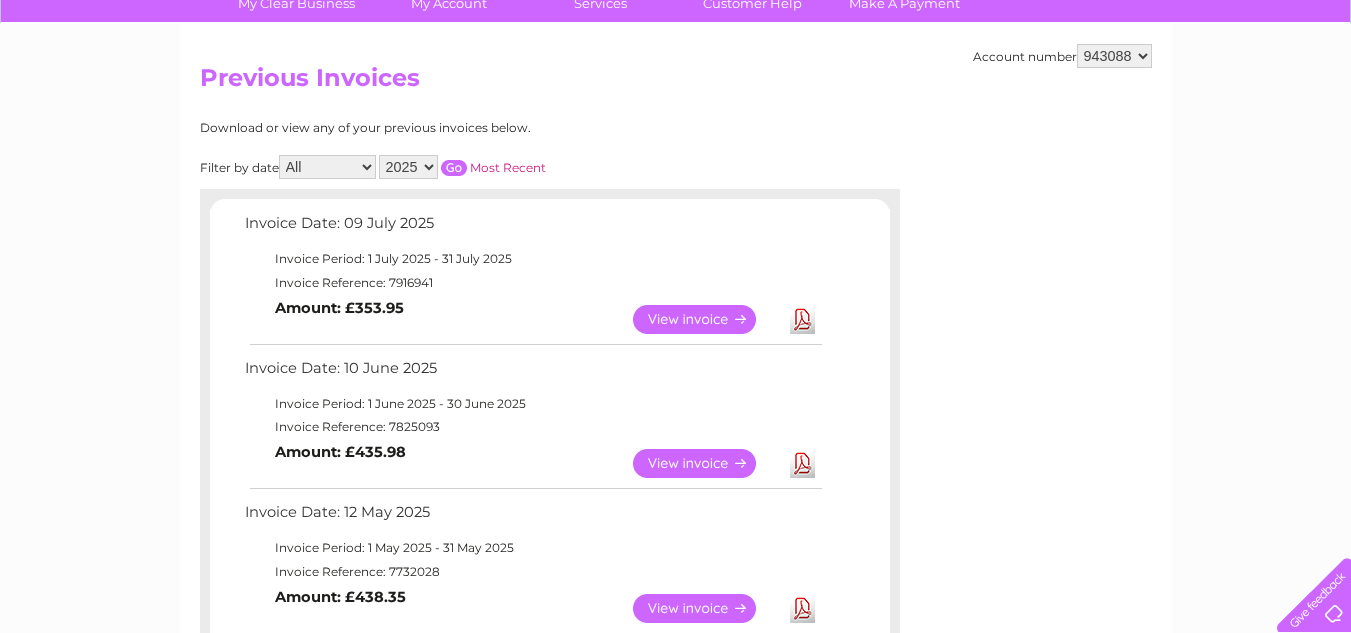click on "View" at bounding box center (706, 608) 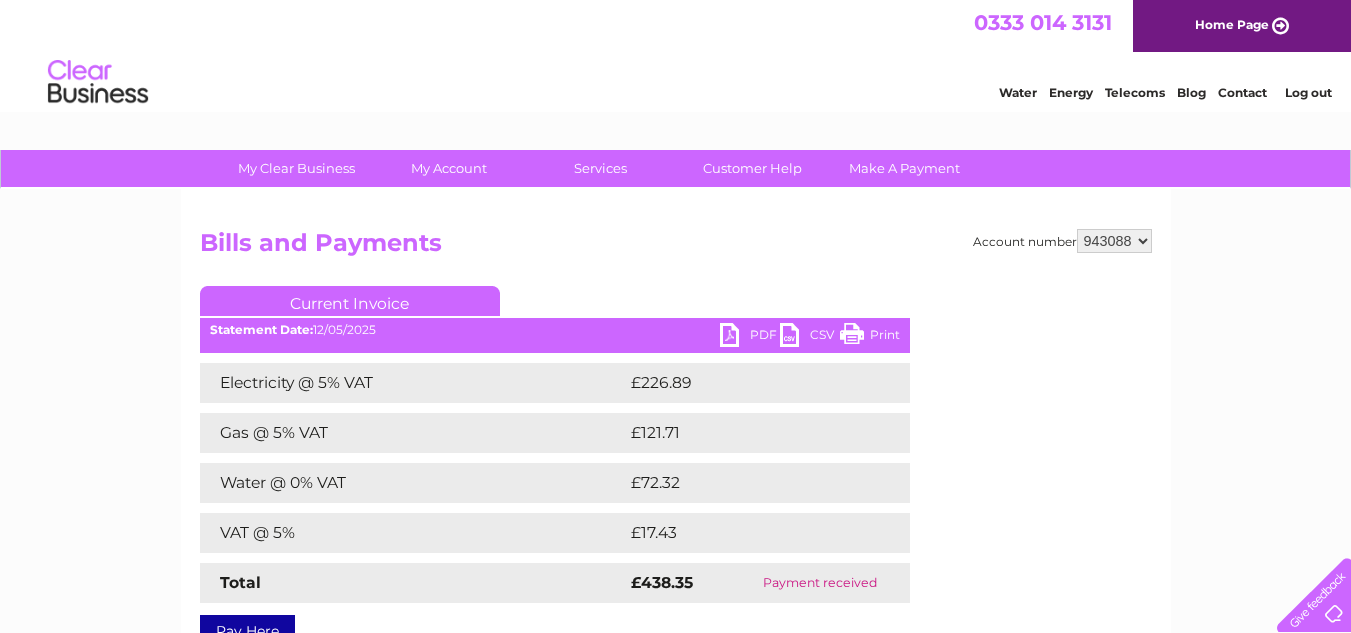 scroll, scrollTop: 0, scrollLeft: 0, axis: both 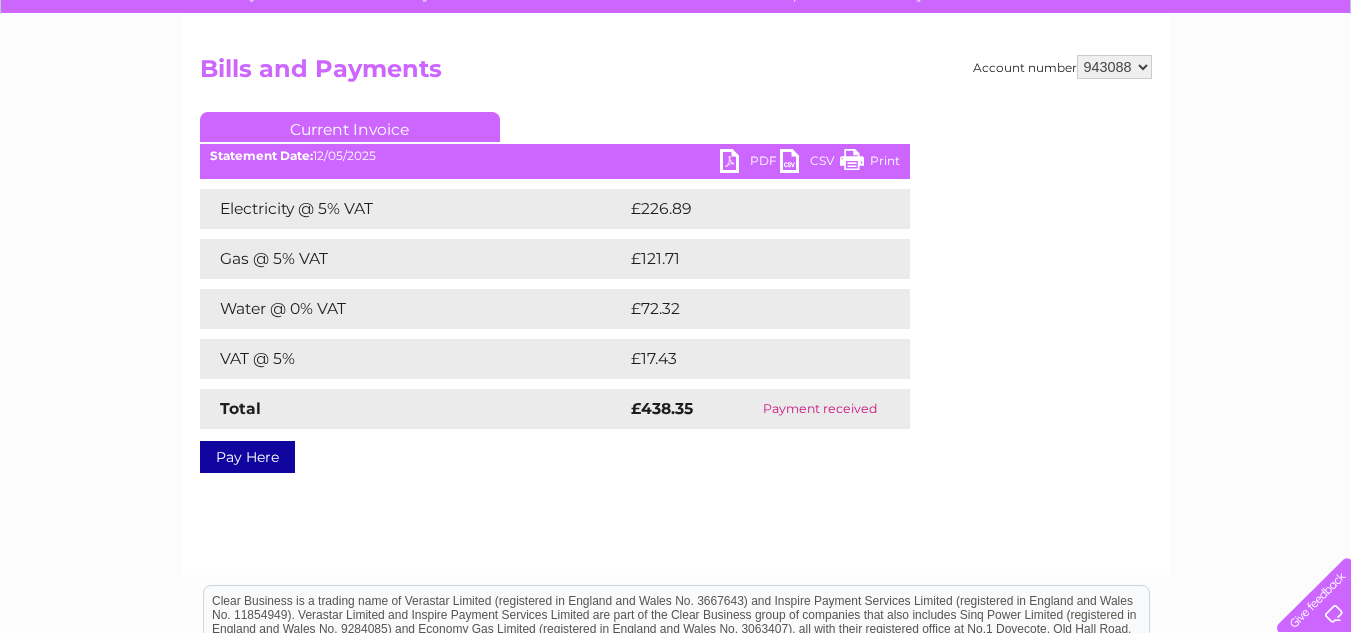 drag, startPoint x: 0, startPoint y: 0, endPoint x: 1364, endPoint y: 284, distance: 1393.2523 